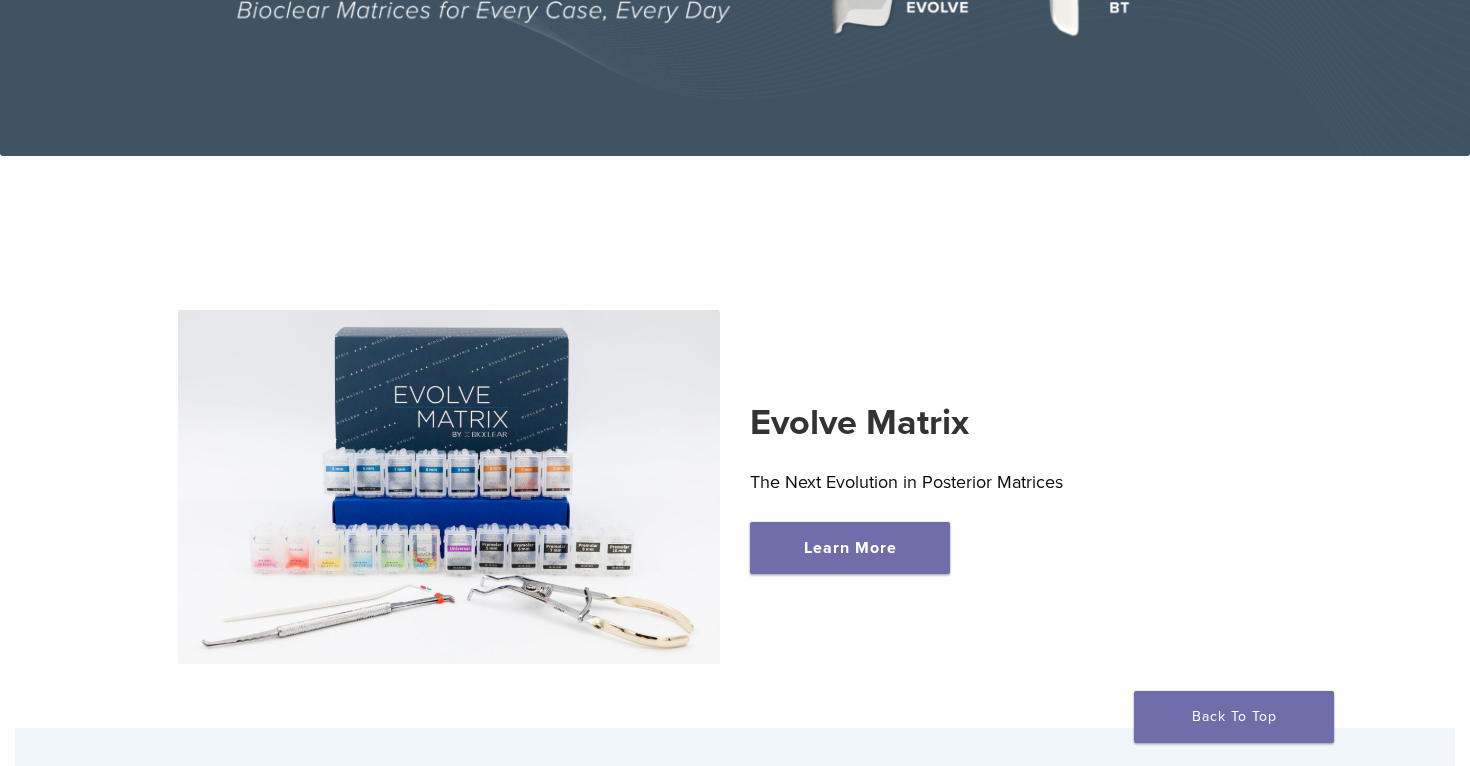 scroll, scrollTop: 0, scrollLeft: 0, axis: both 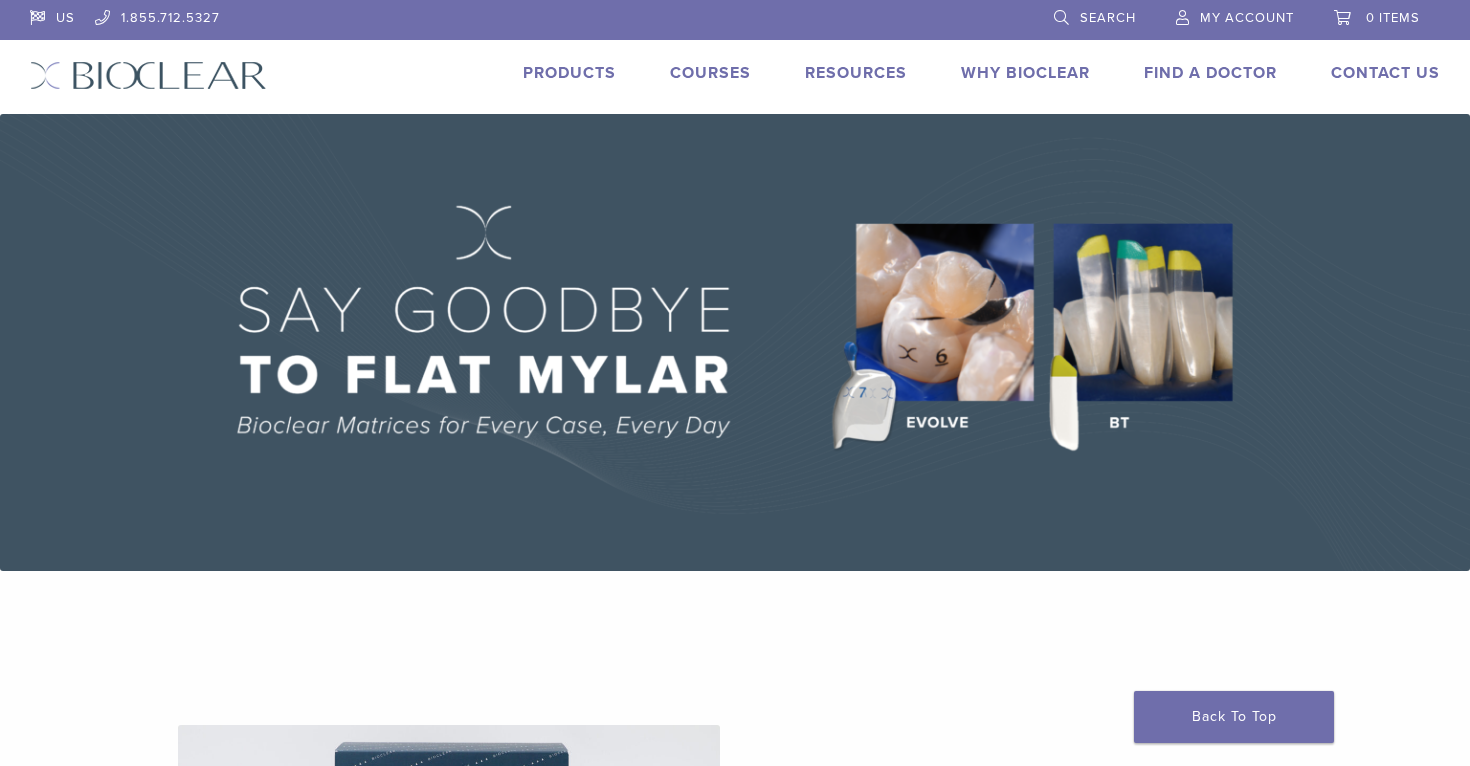 click on "Products" at bounding box center (569, 73) 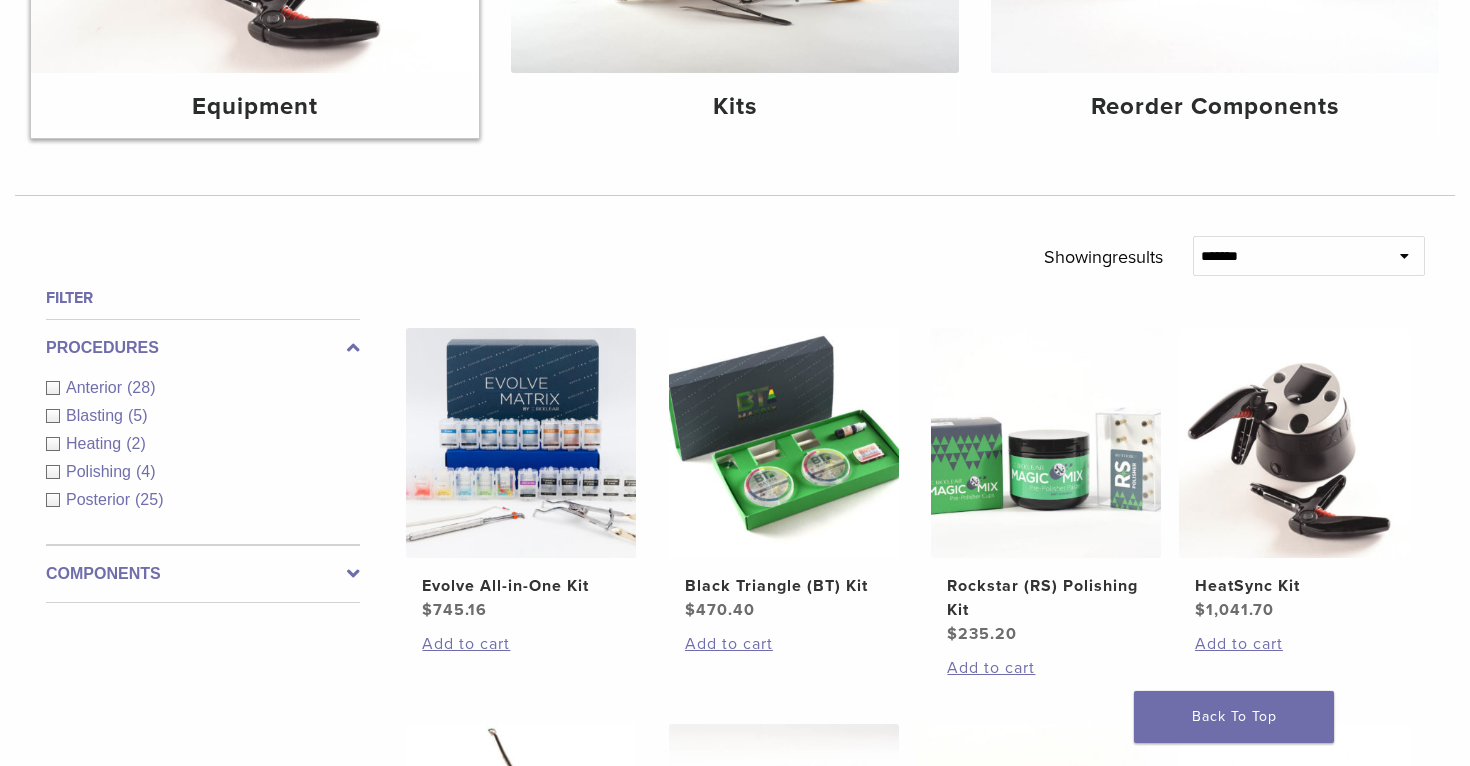 scroll, scrollTop: 658, scrollLeft: 0, axis: vertical 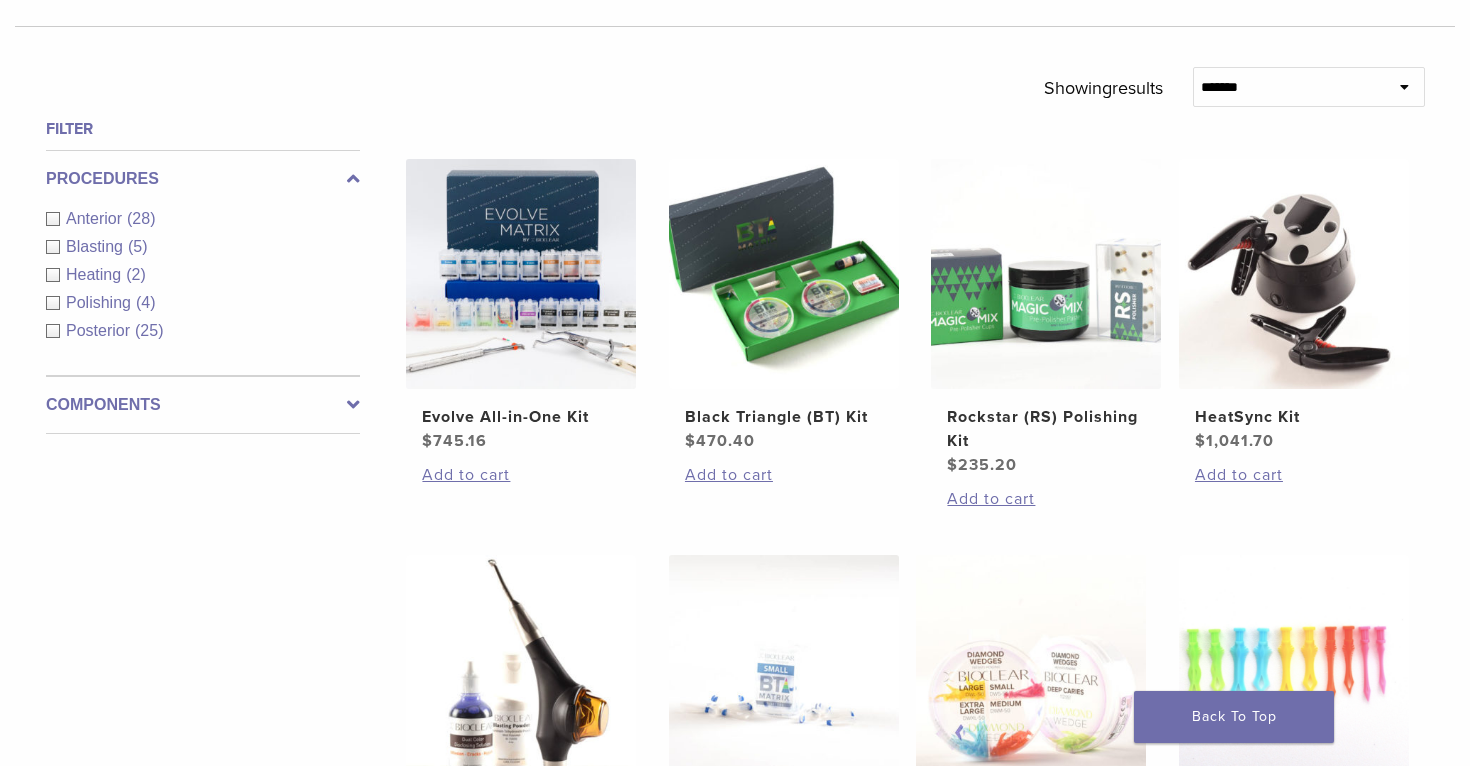 click on "Anterior (28)" at bounding box center (203, 219) 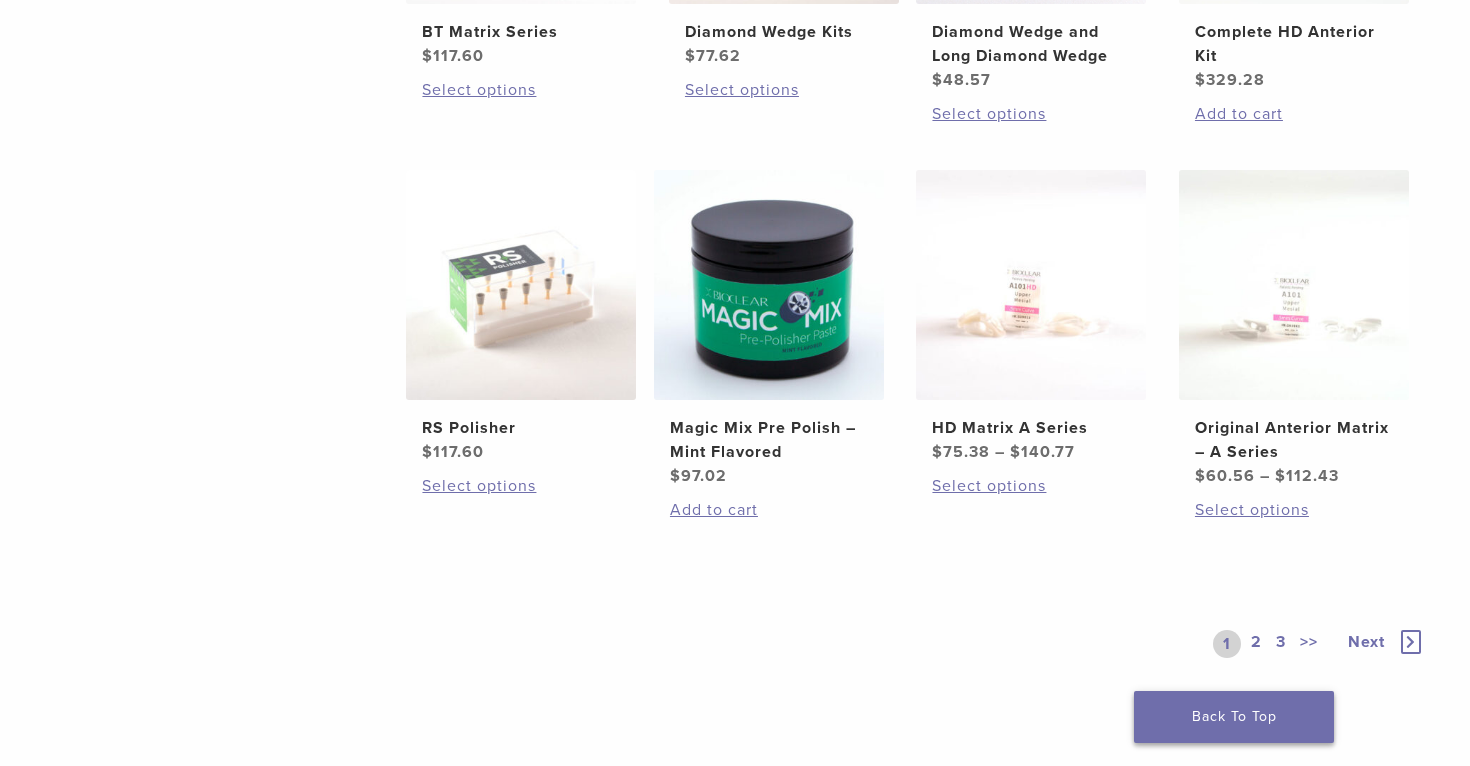 scroll, scrollTop: 1466, scrollLeft: 0, axis: vertical 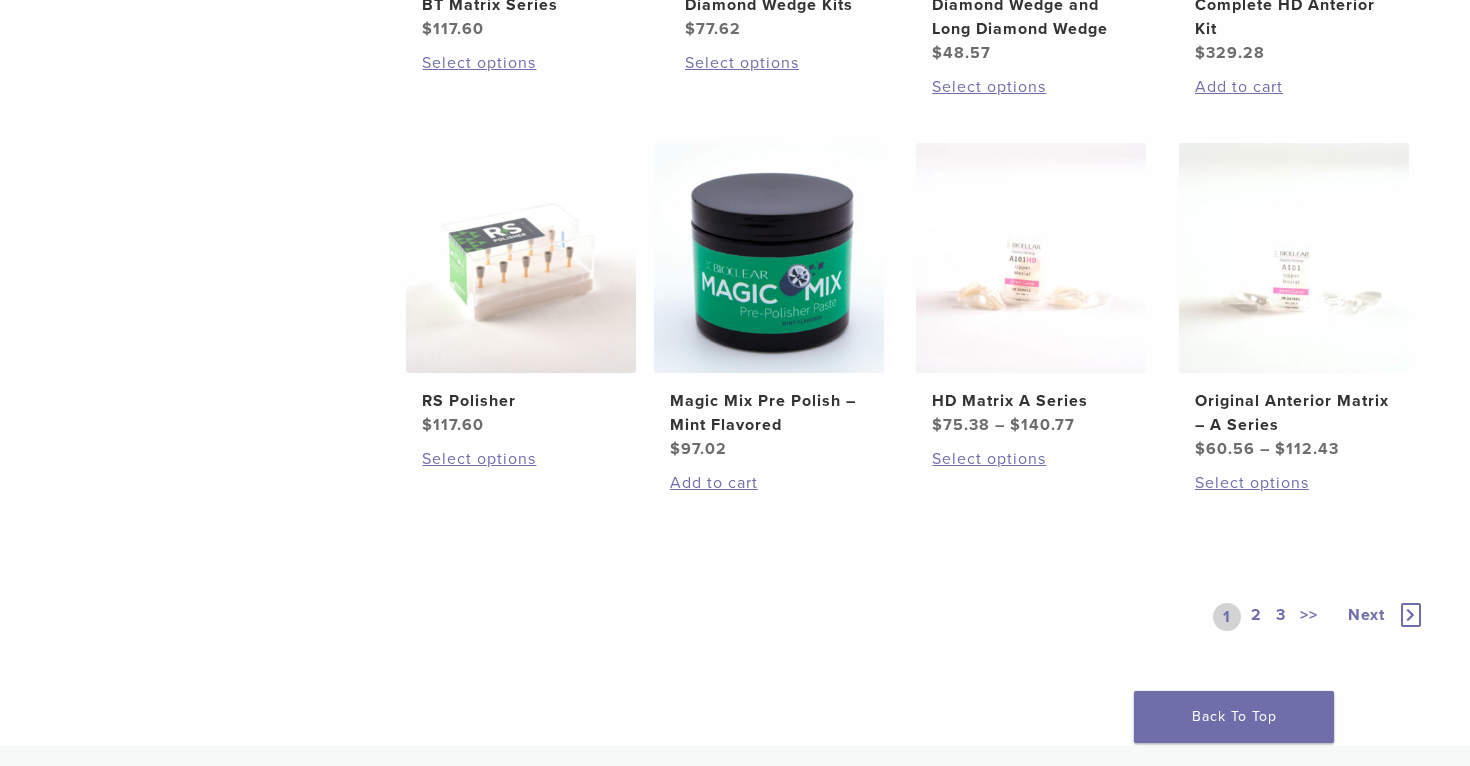 click on "2" at bounding box center [1256, 617] 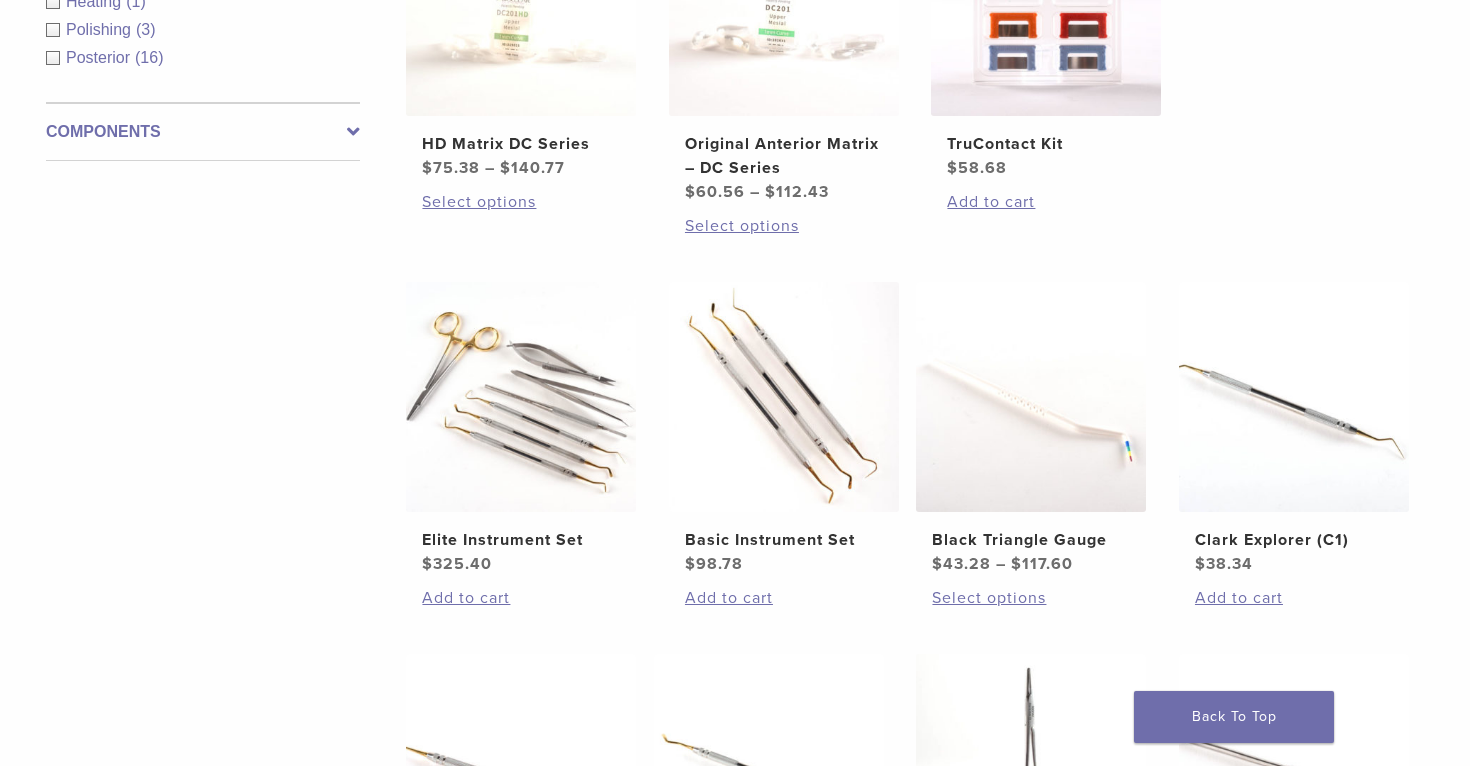 scroll, scrollTop: 807, scrollLeft: 0, axis: vertical 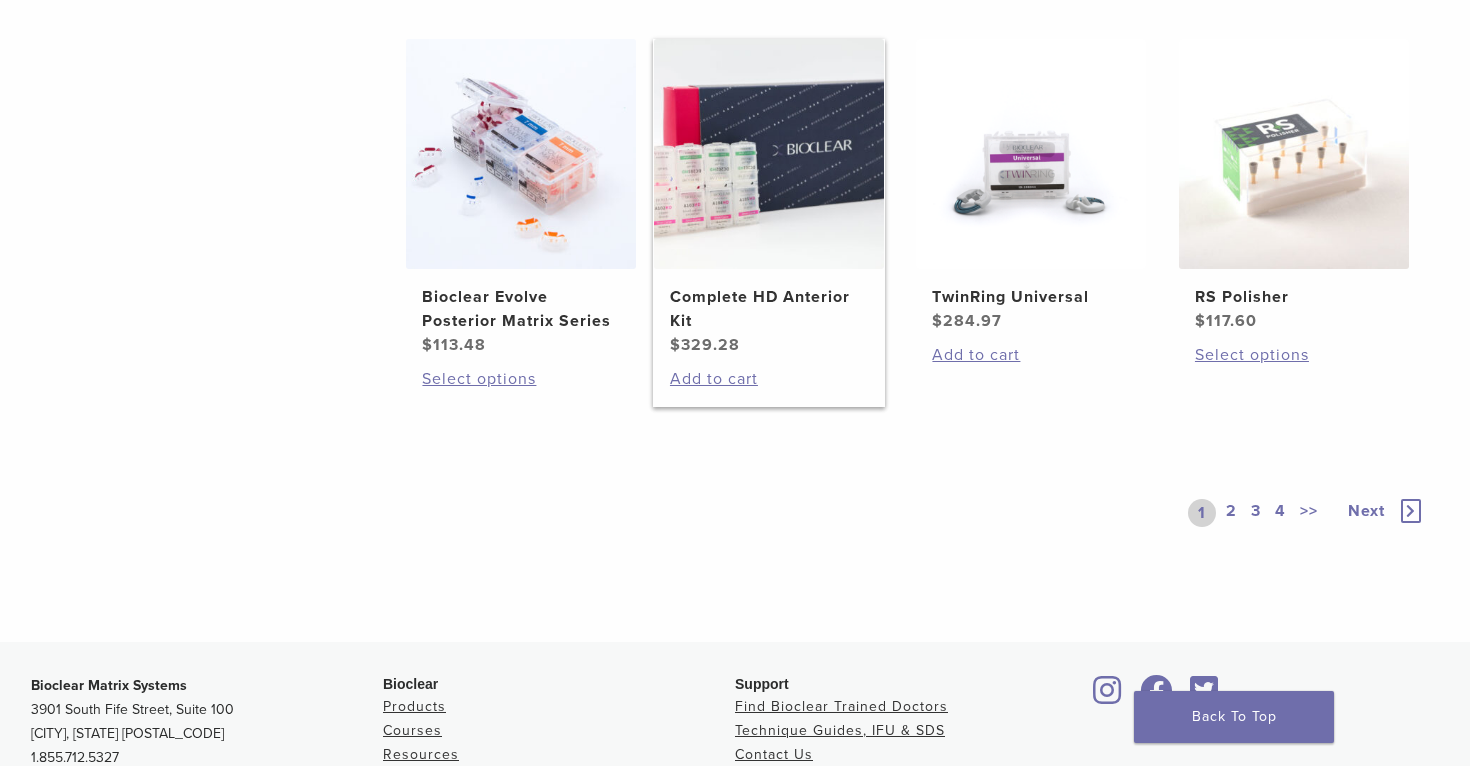 click at bounding box center (769, 154) 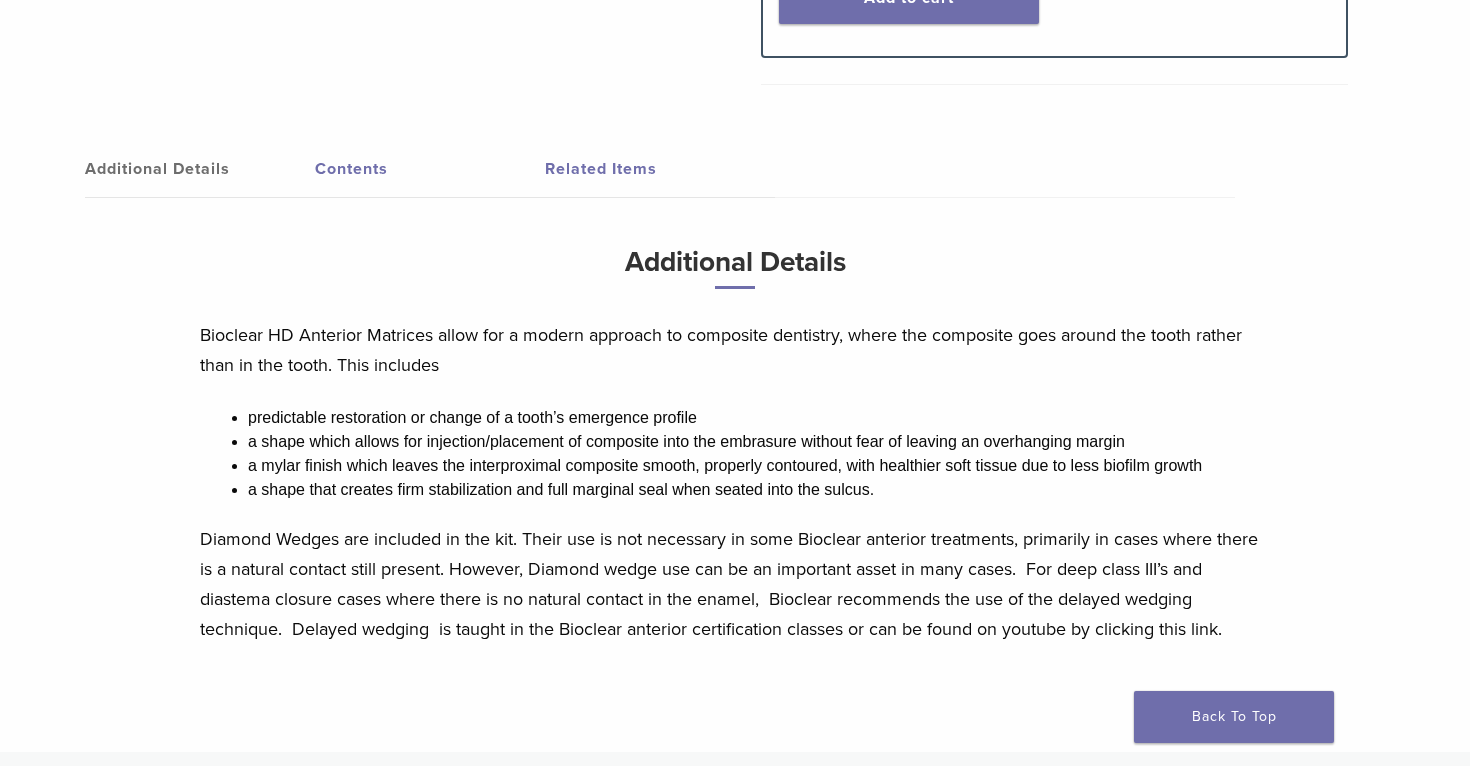 scroll, scrollTop: 732, scrollLeft: 0, axis: vertical 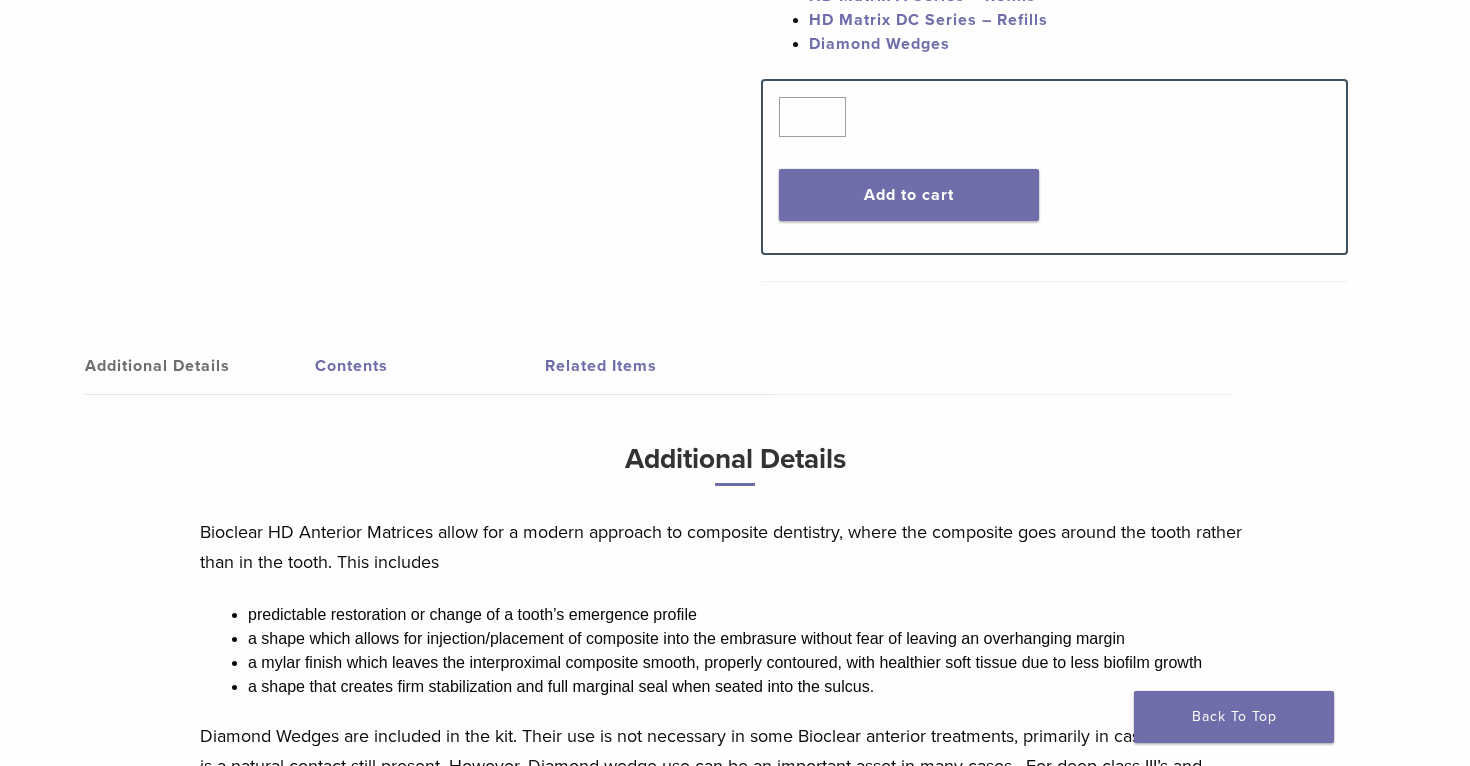 click on "Contents" at bounding box center (430, 366) 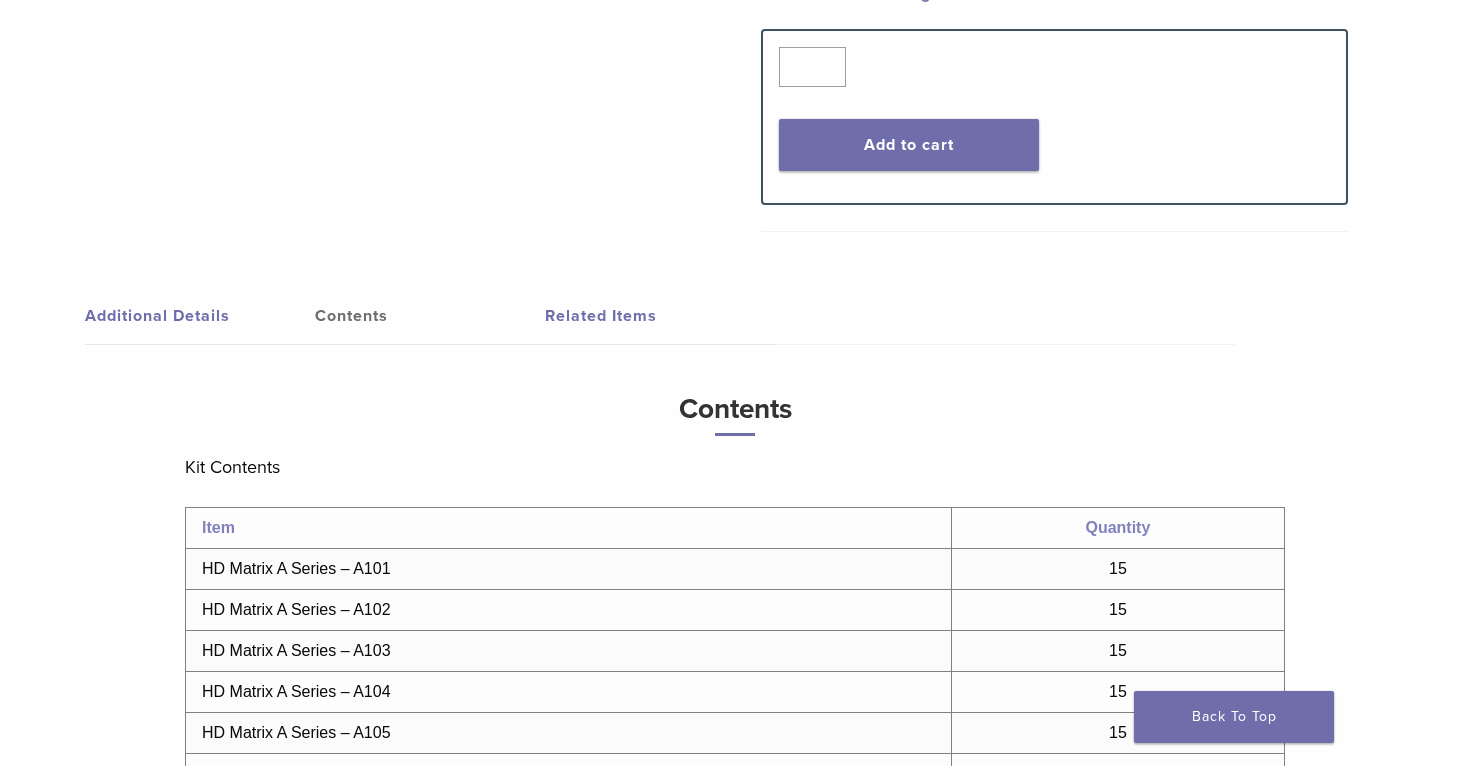 scroll, scrollTop: 775, scrollLeft: 0, axis: vertical 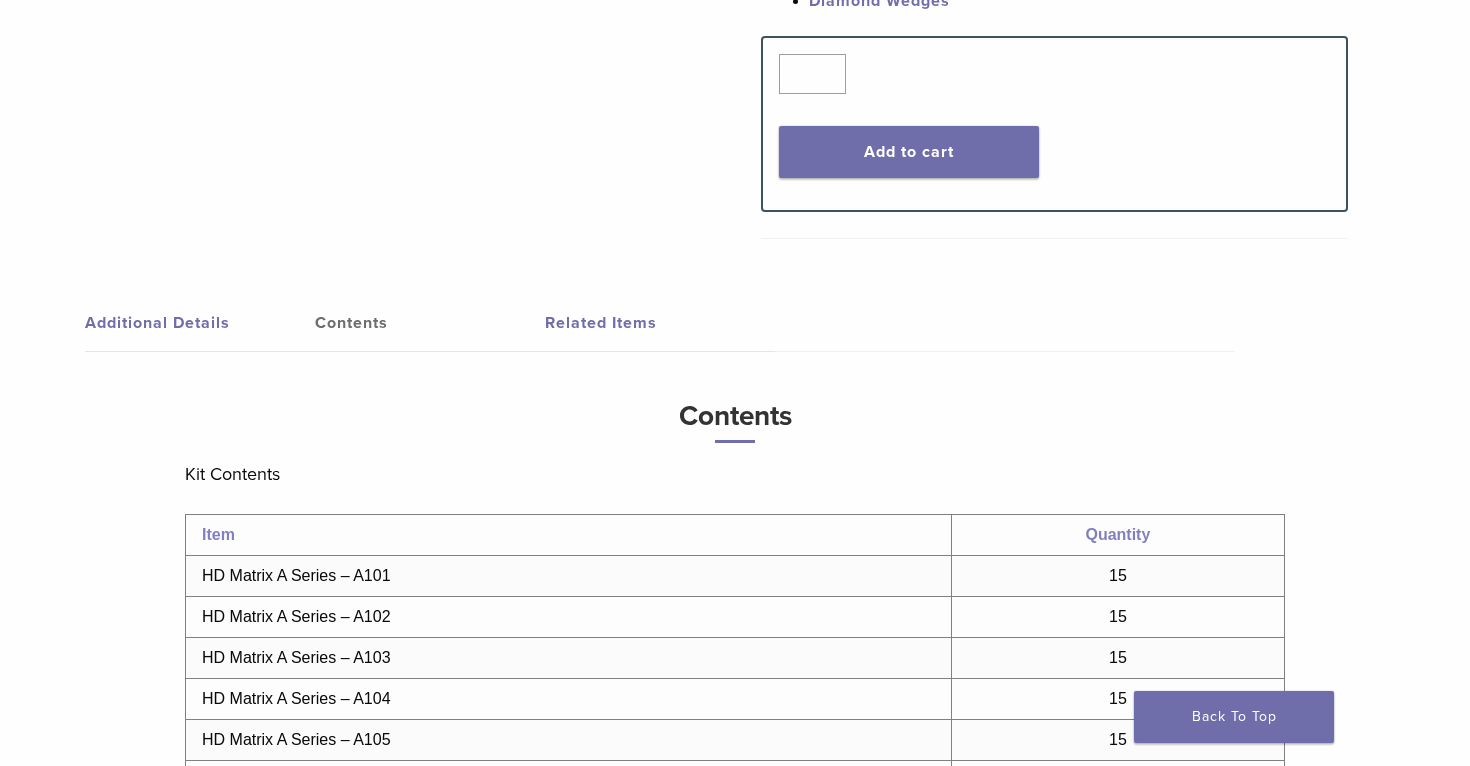 click on "Related Items" at bounding box center (660, 323) 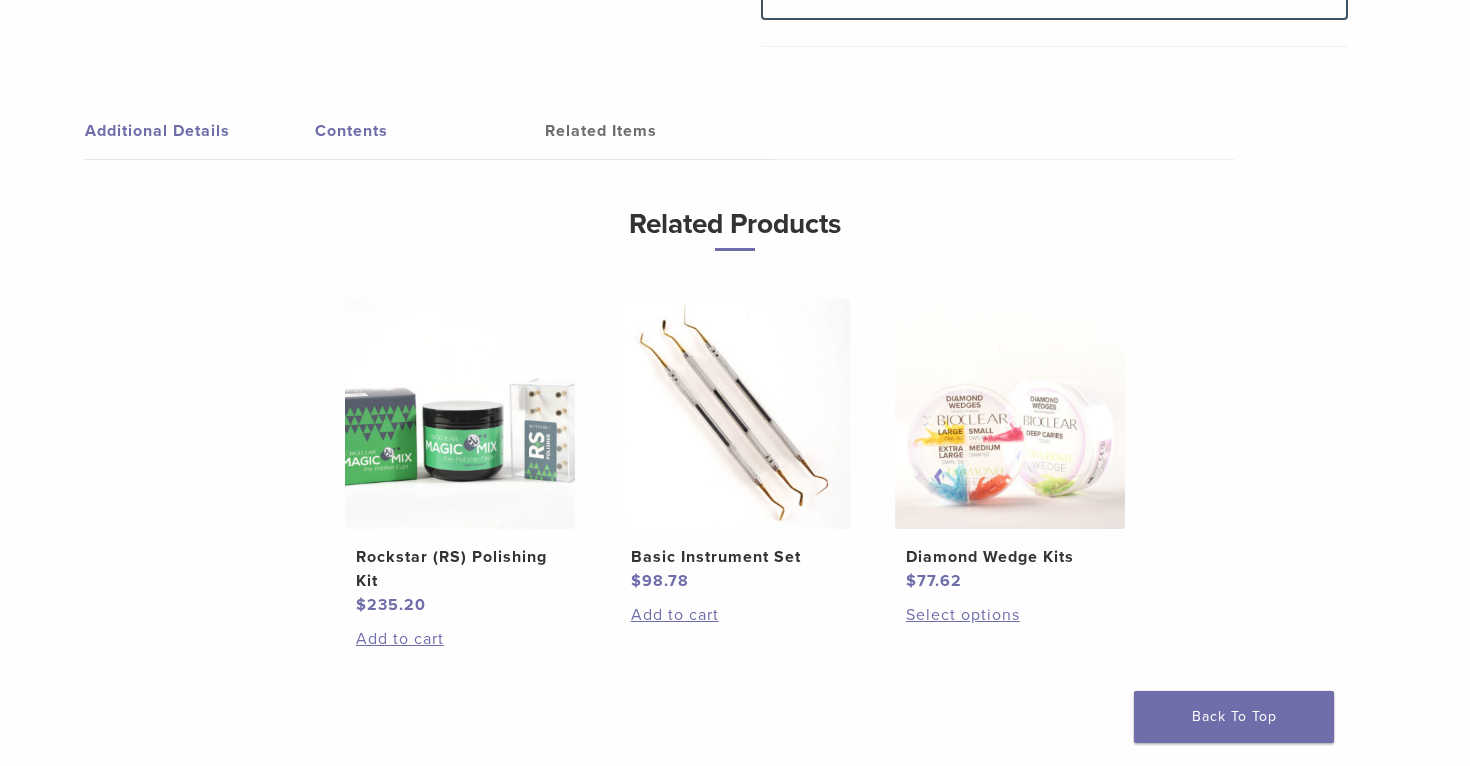 scroll, scrollTop: 1024, scrollLeft: 0, axis: vertical 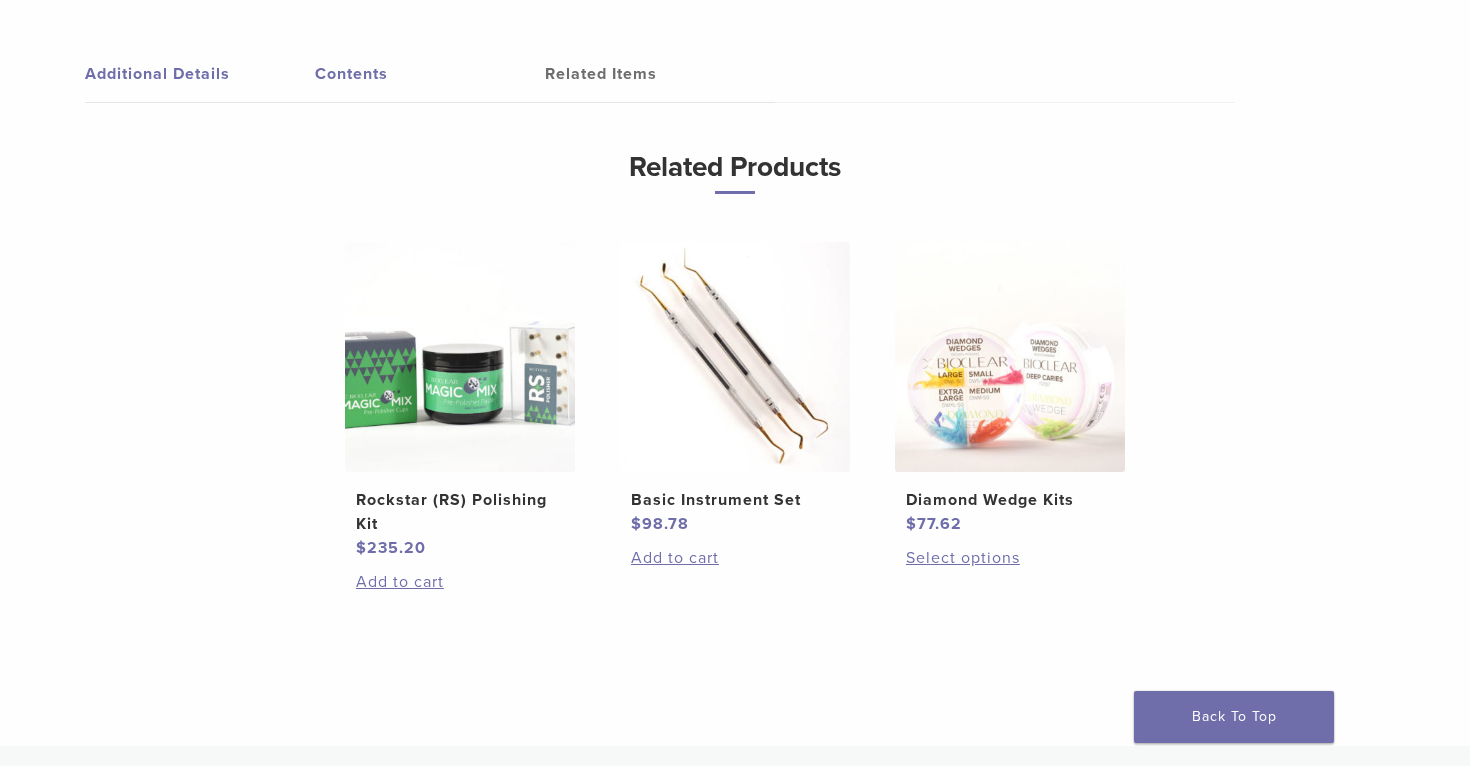 click at bounding box center (735, 357) 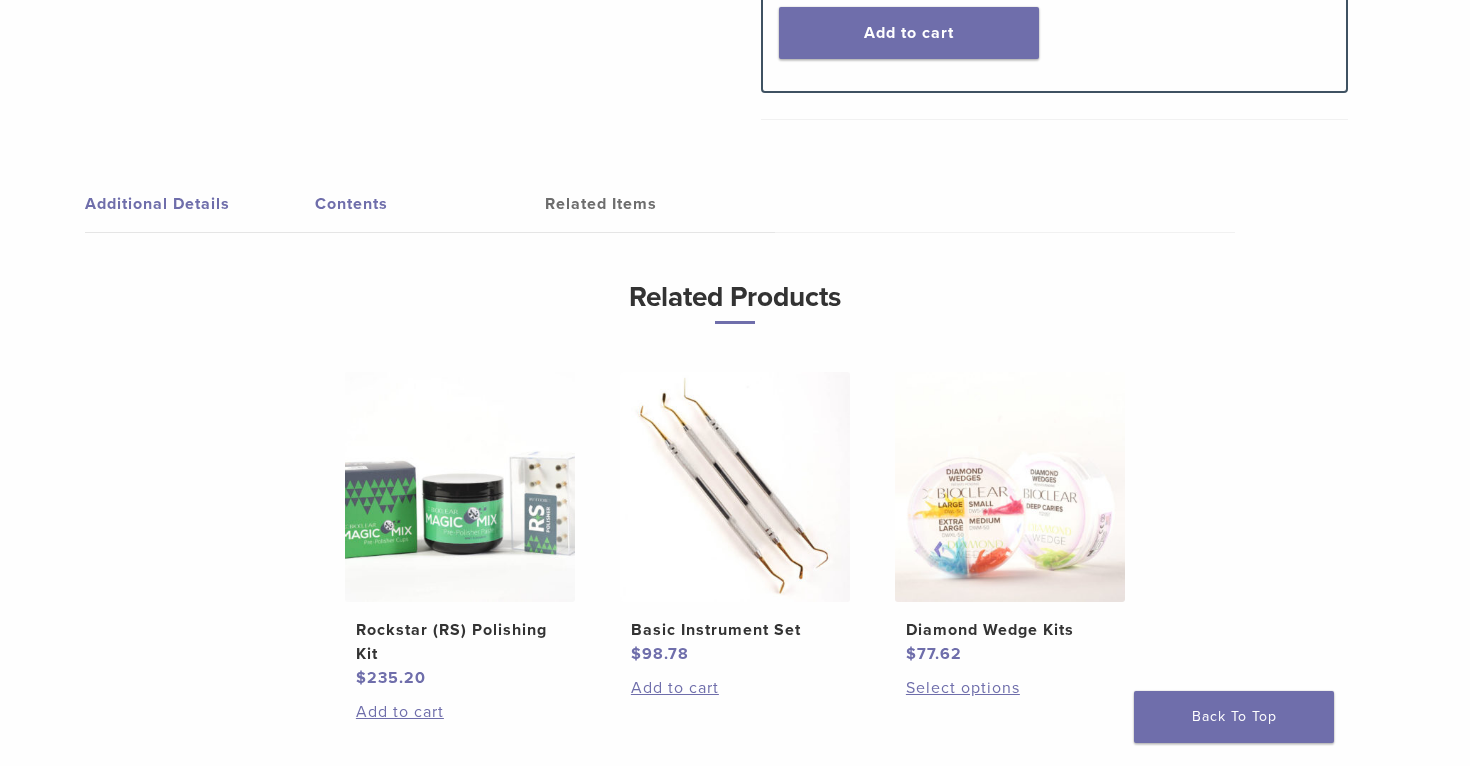 scroll, scrollTop: 892, scrollLeft: 0, axis: vertical 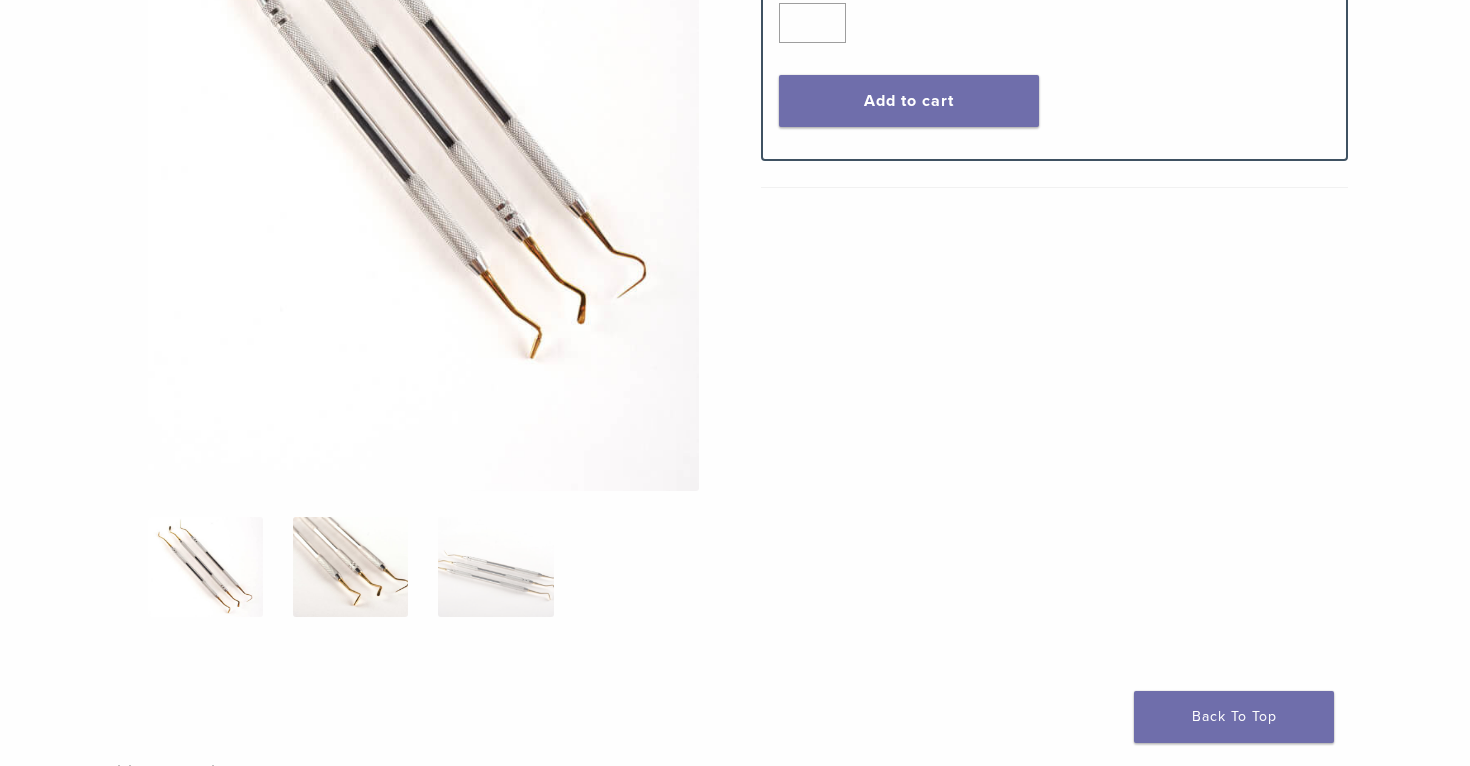 click at bounding box center (350, 567) 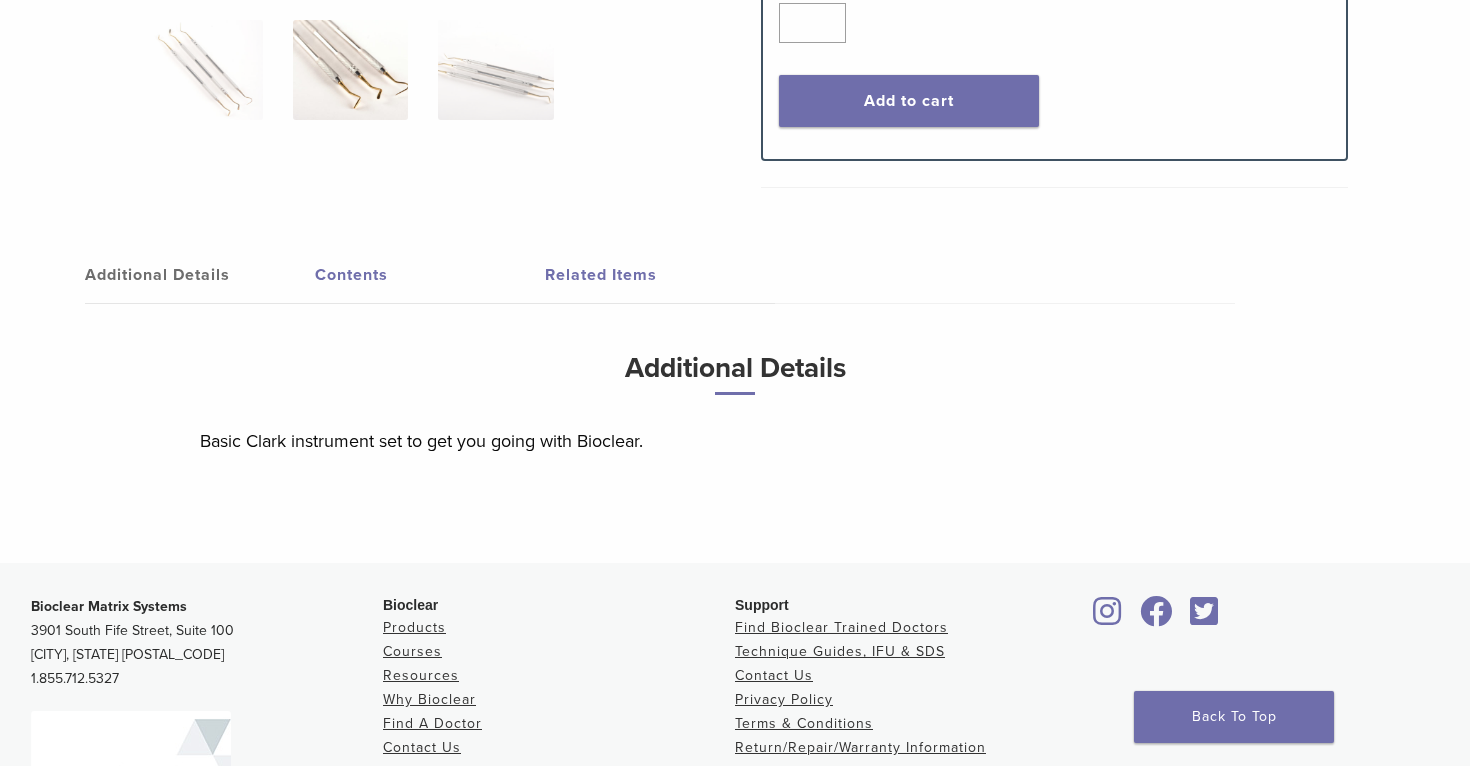scroll, scrollTop: 0, scrollLeft: 0, axis: both 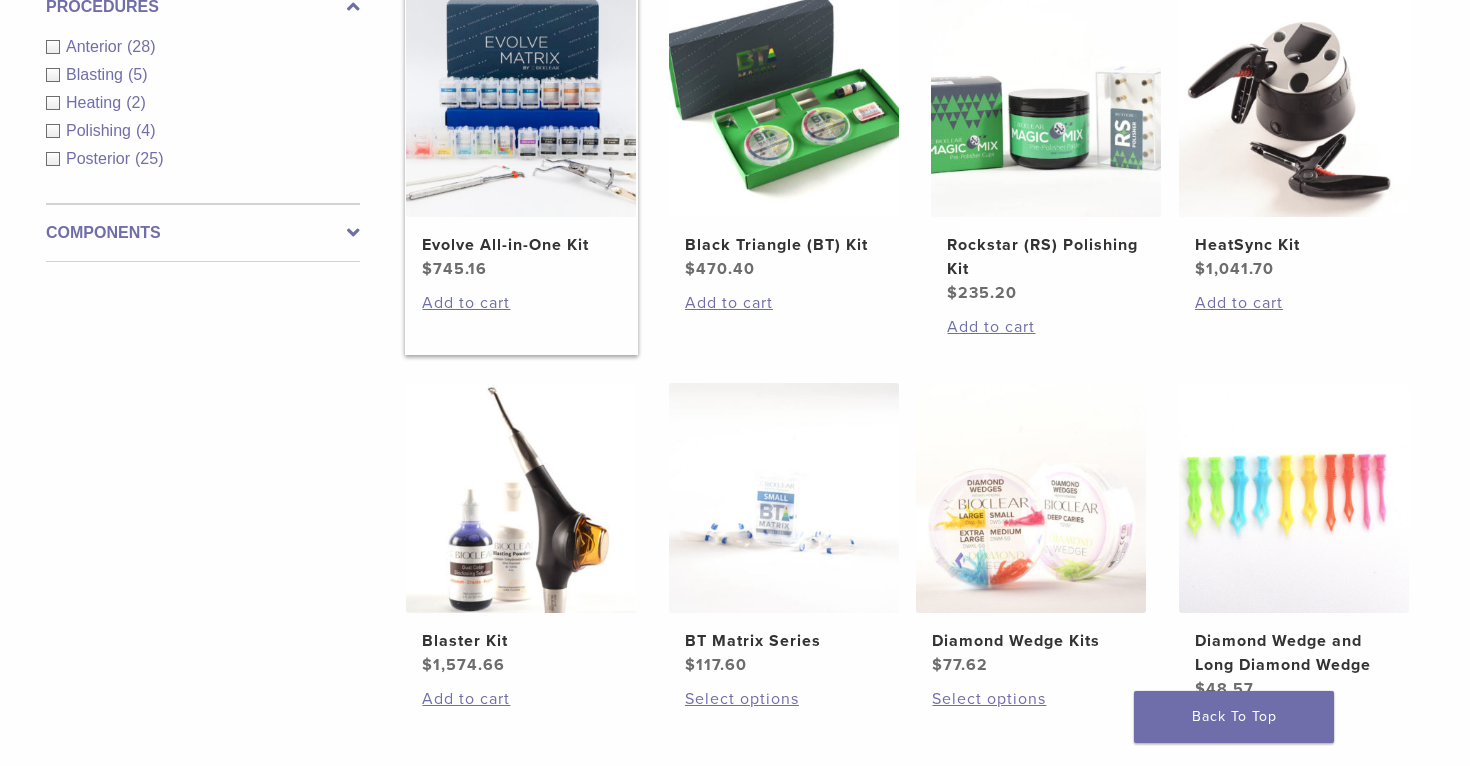 click at bounding box center (521, 102) 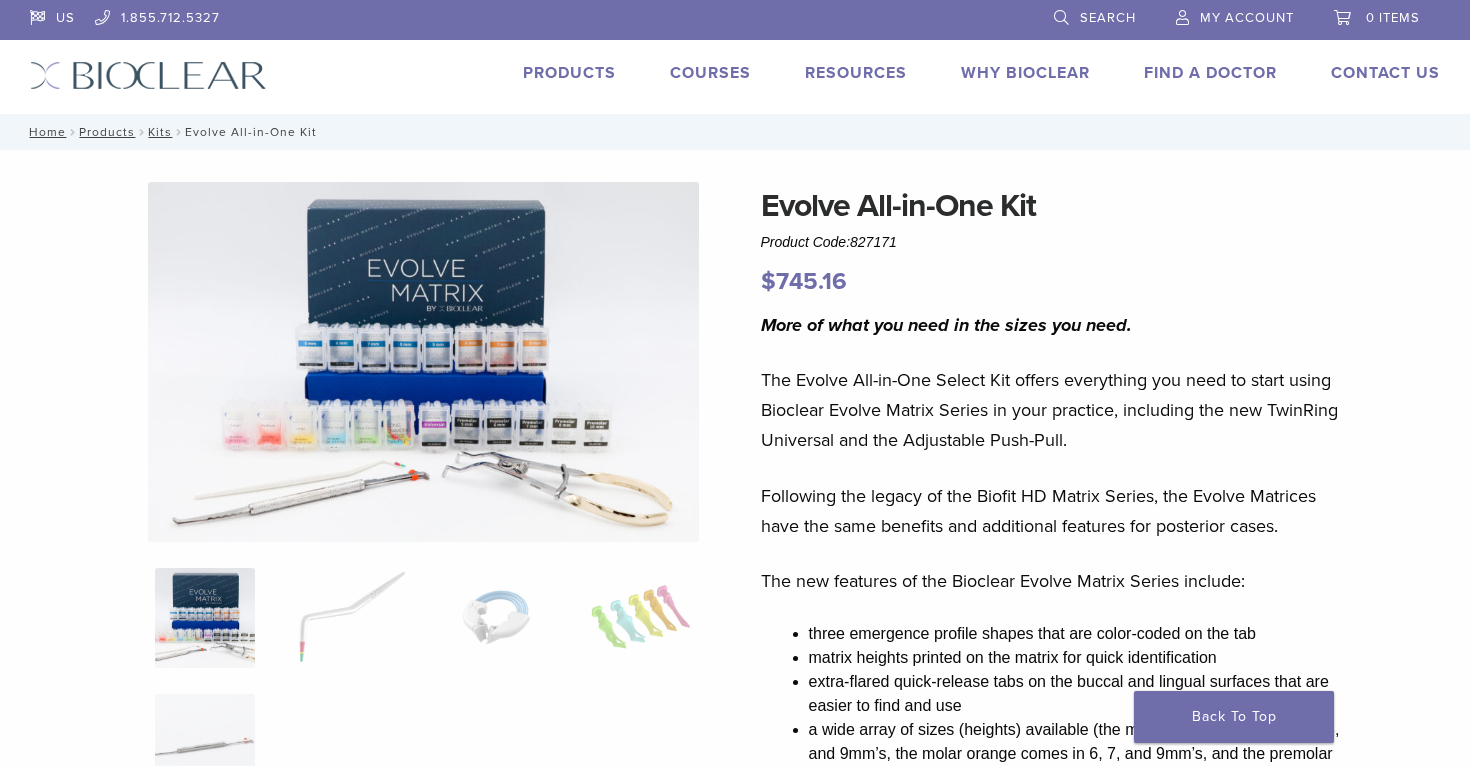 scroll, scrollTop: 0, scrollLeft: 0, axis: both 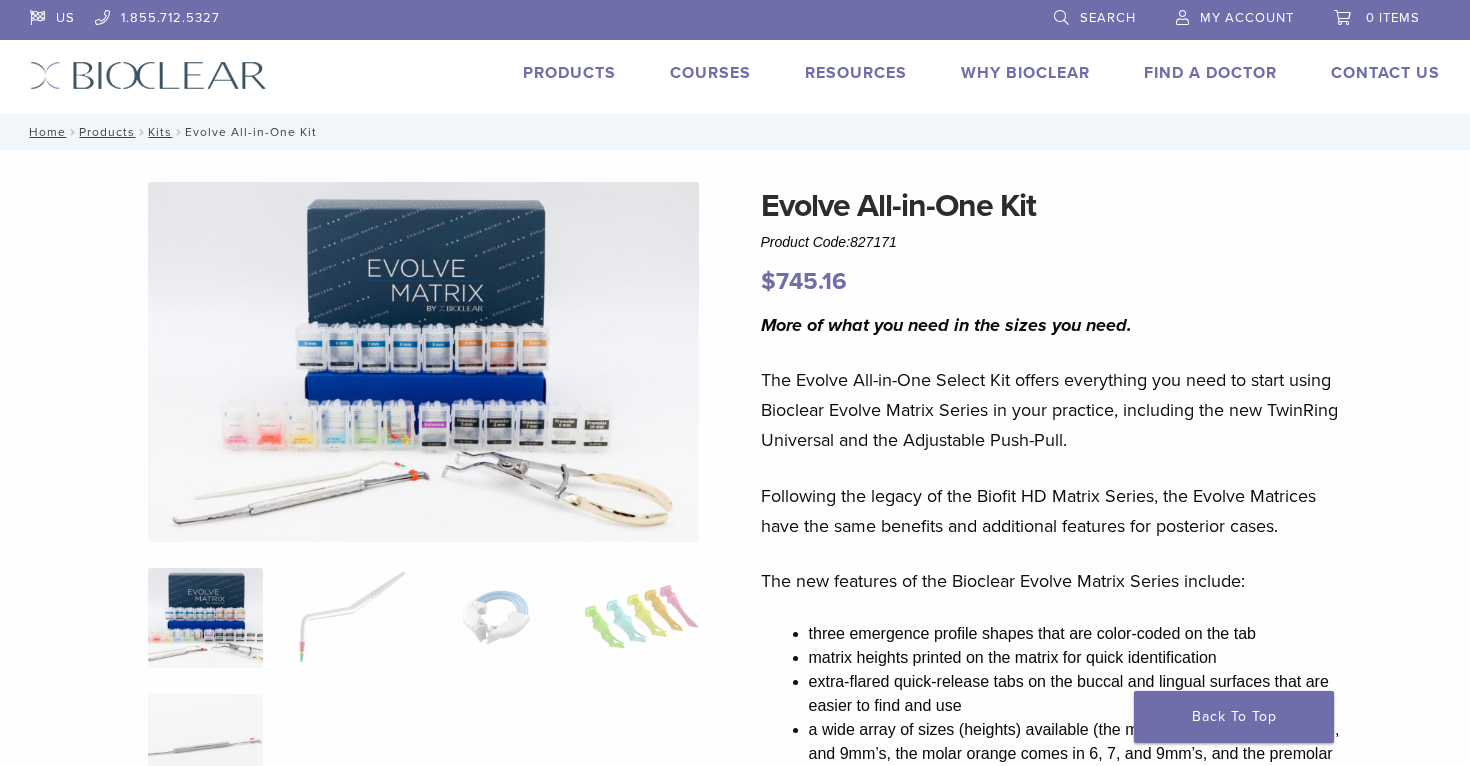 click on "More of what you need in the sizes you need.
The Evolve All-in-One Select Kit offers everything you need to start using Bioclear Evolve Matrix Series in your practice, including the new TwinRing Universal and the Adjustable Push-Pull.
Following the legacy of the Biofit HD Matrix Series, the Evolve Matrices have the same benefits and additional features for posterior cases.
The new features of the Bioclear Evolve Matrix Series include:
three emergence profile shapes that are color-coded on the tab
matrix heights printed on the matrix for quick identification
extra-flared quick-release tabs on the buccal and lingual surfaces that are easier to find and use
a wide array of sizes (heights) available (the molar blue comes in 5, 6, 7, 8, and 9mm’s, the molar orange comes in 6, 7, and 9mm’s, and the premolar black comes in 5, 6, 7, 8, and 10mm’s)
Blue Evolve Molar: can be used for anything you would typically use a Biofit matrix for and more.
click here .
Product id 827171" at bounding box center (1055, 835) 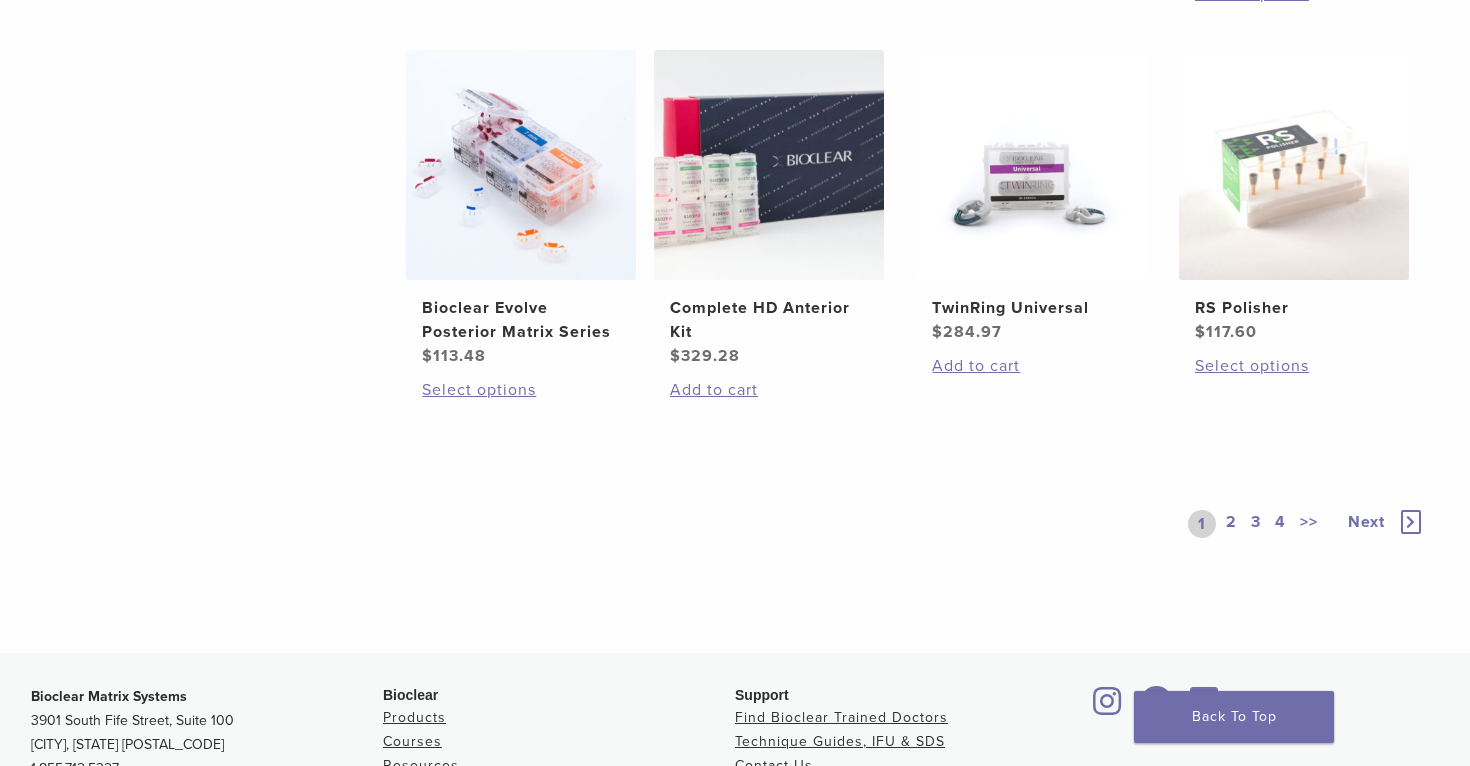 scroll, scrollTop: 1785, scrollLeft: 0, axis: vertical 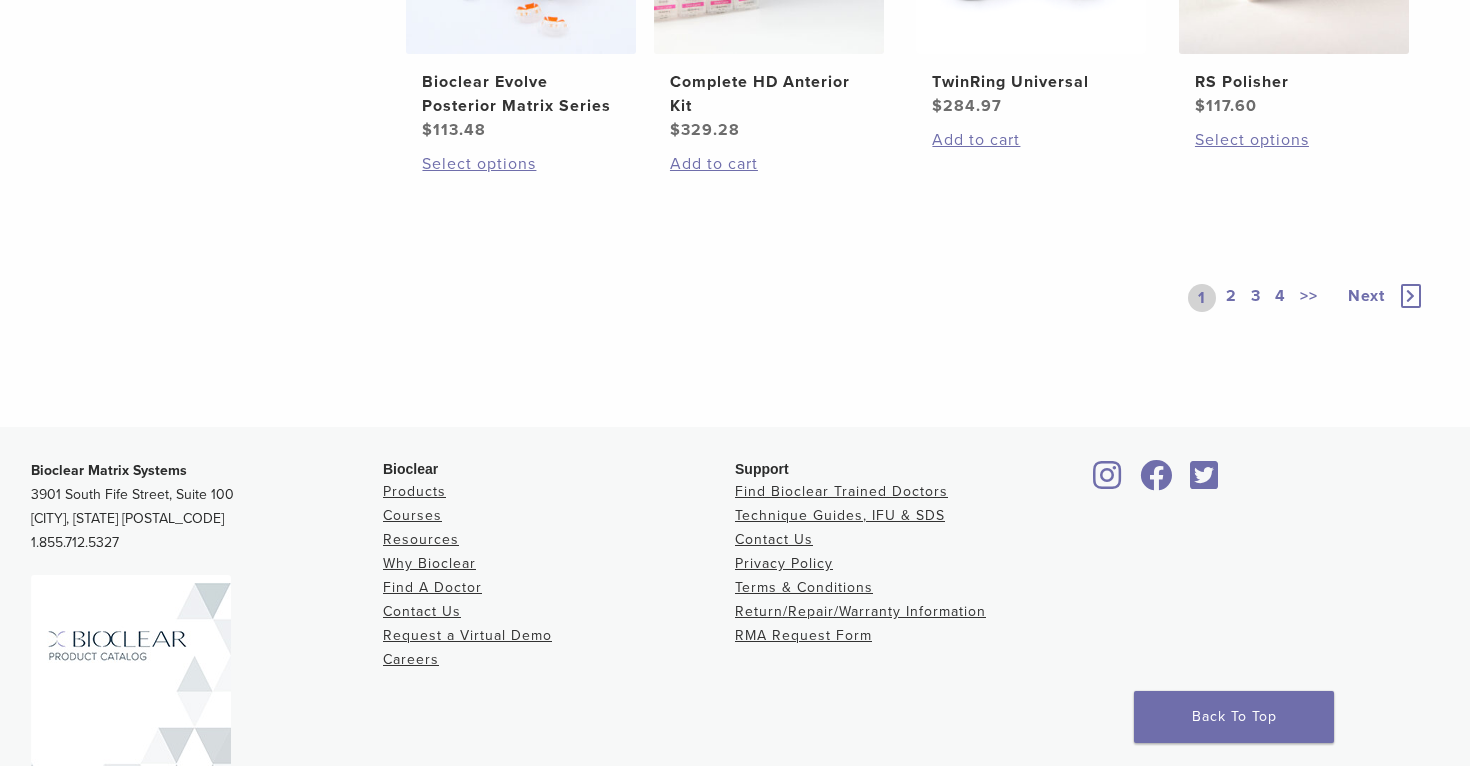 click on "2" at bounding box center (1231, 298) 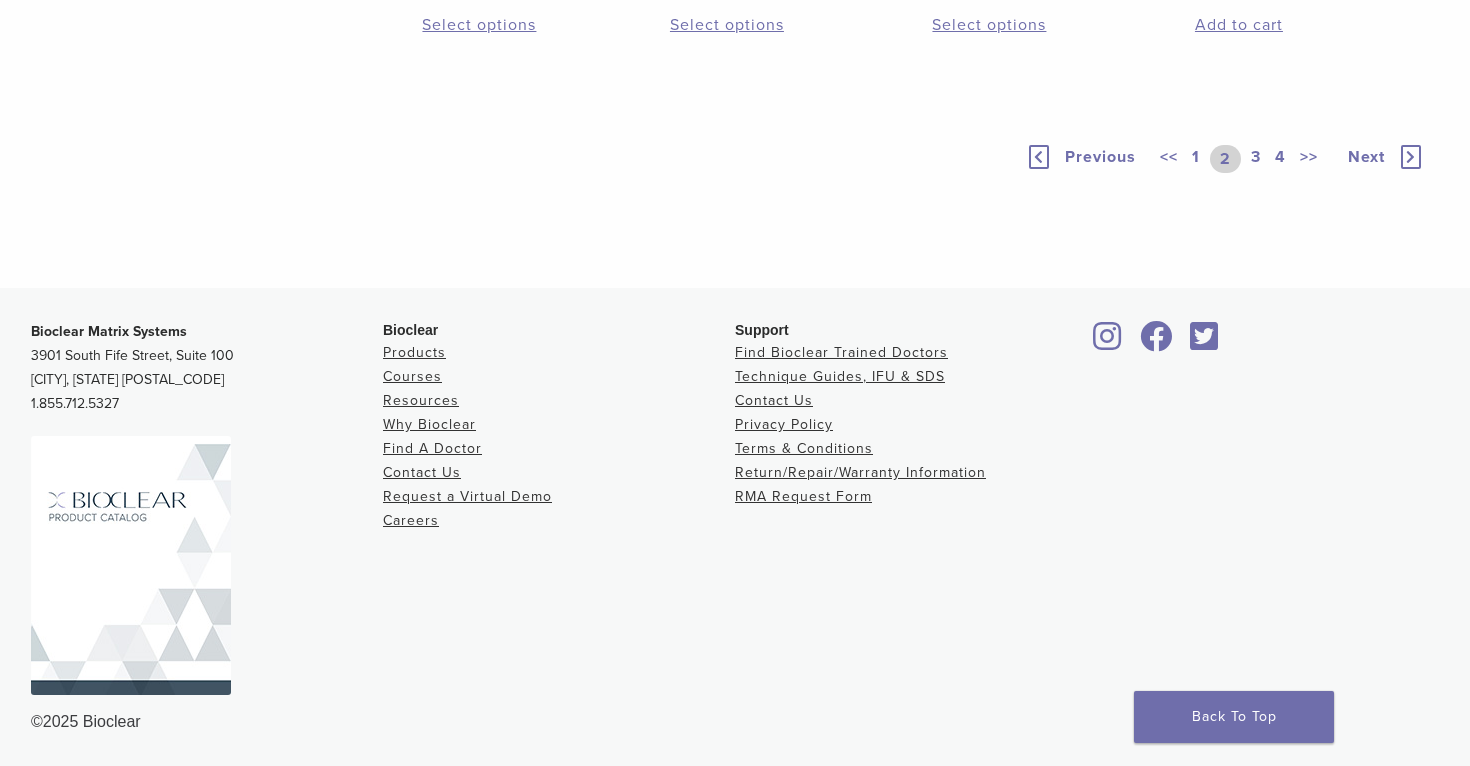 scroll, scrollTop: 1566, scrollLeft: 0, axis: vertical 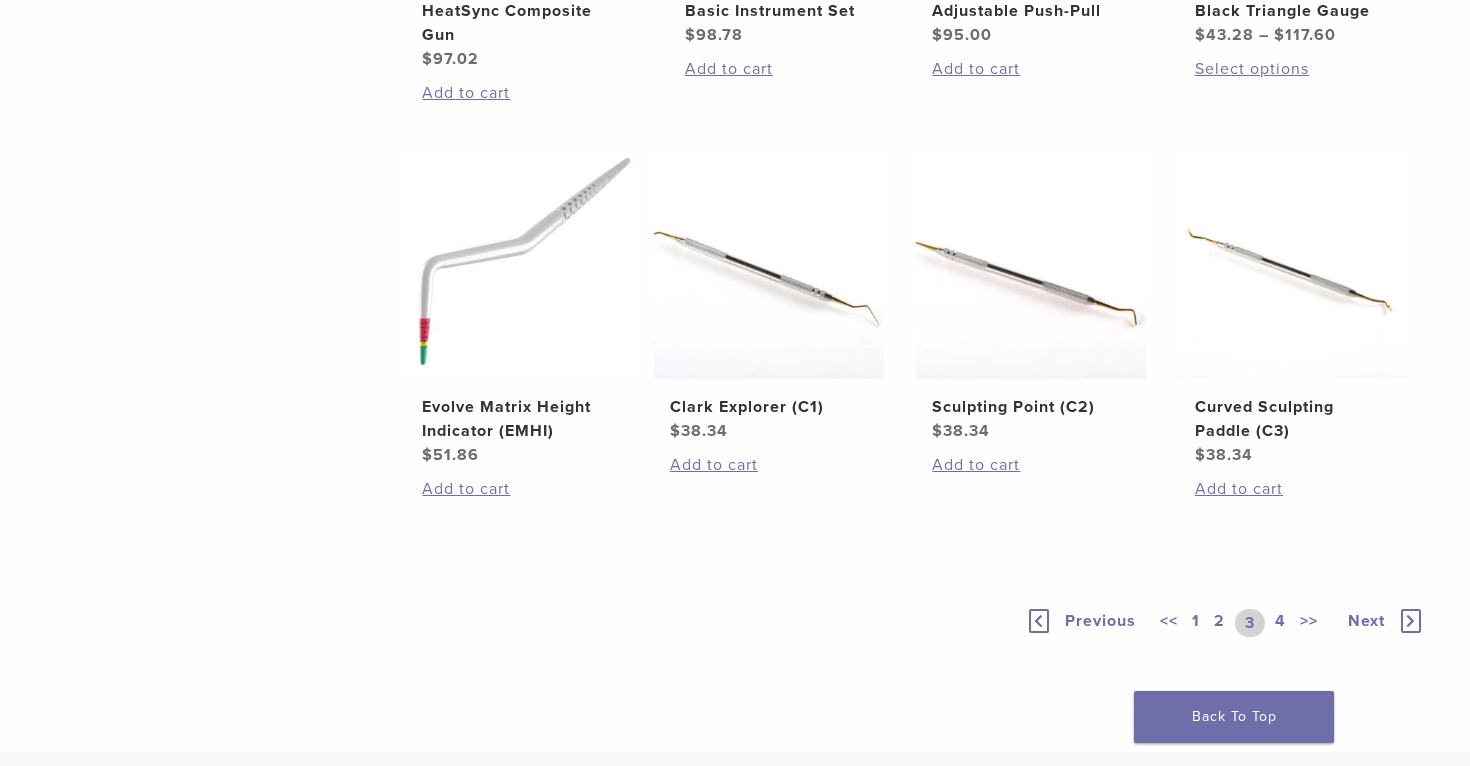click on "4" at bounding box center [1280, 623] 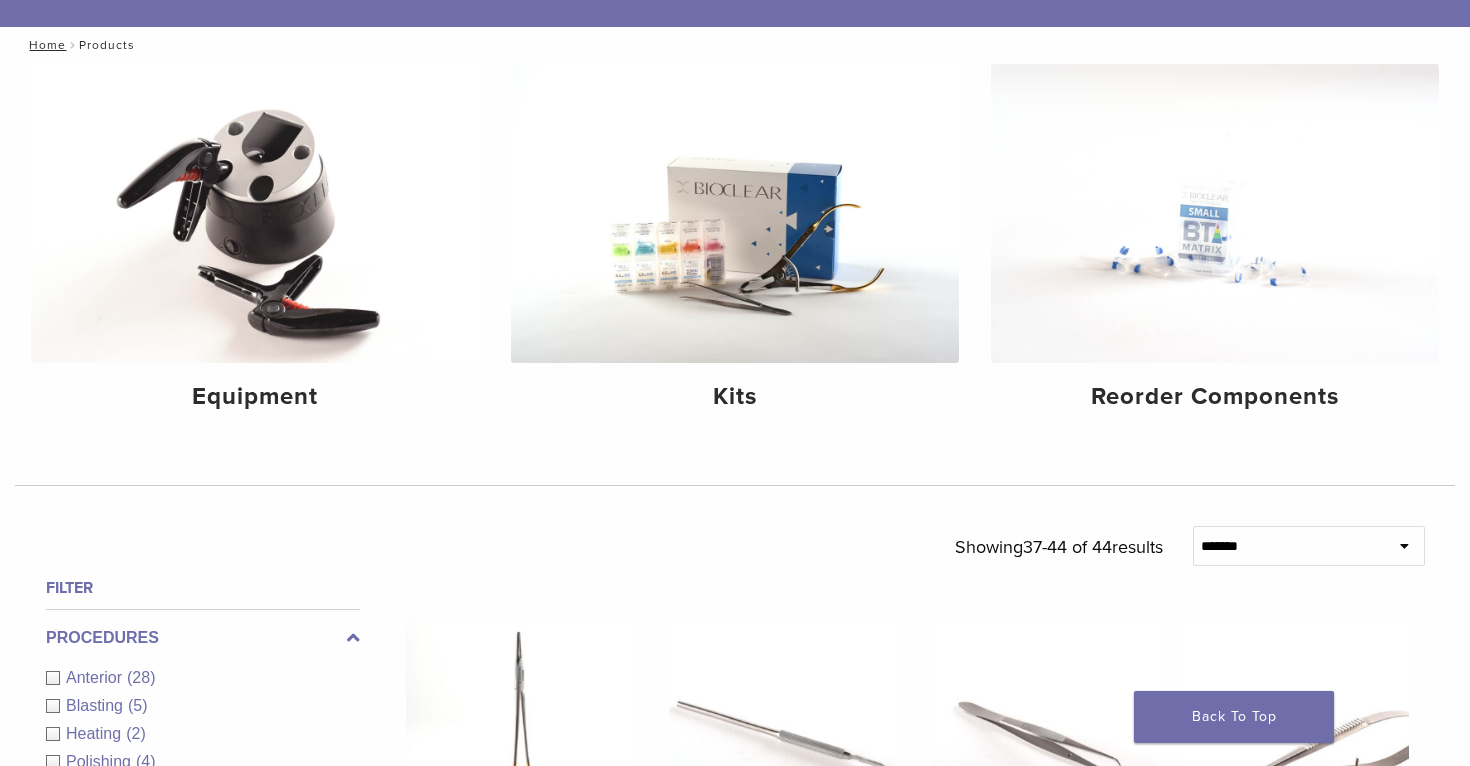 scroll, scrollTop: 0, scrollLeft: 0, axis: both 